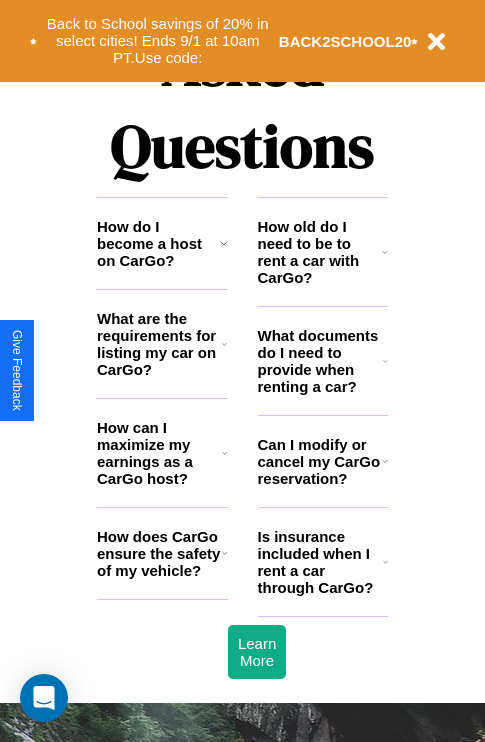 scroll, scrollTop: 2423, scrollLeft: 0, axis: vertical 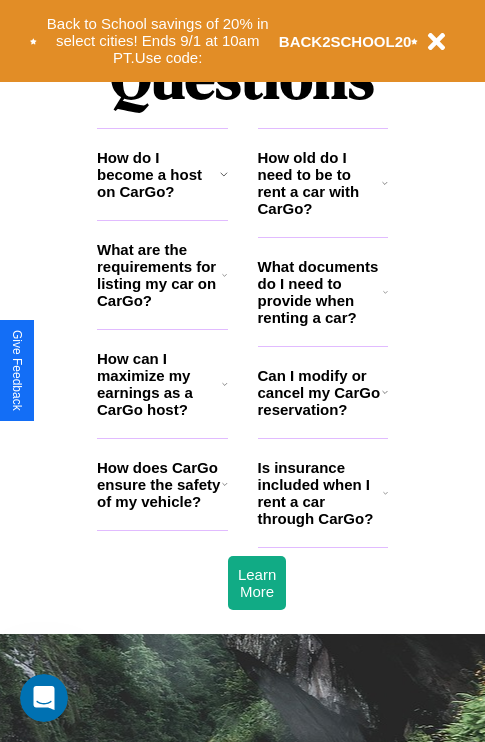 click 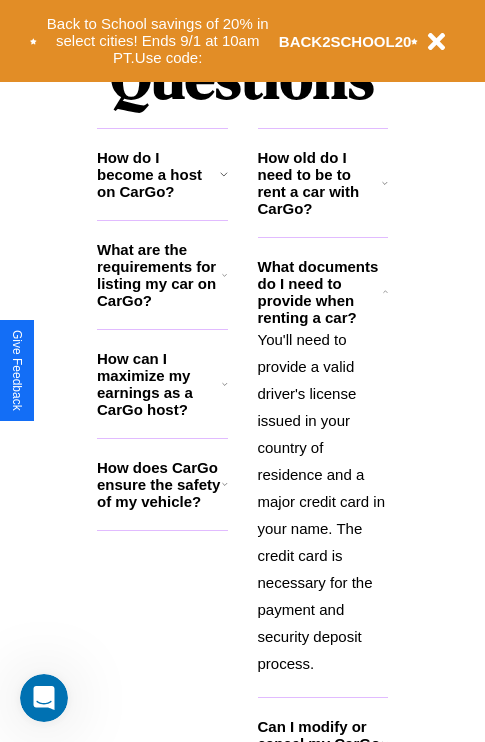 click on "How old do I need to be to rent a car with CarGo?" at bounding box center (320, 183) 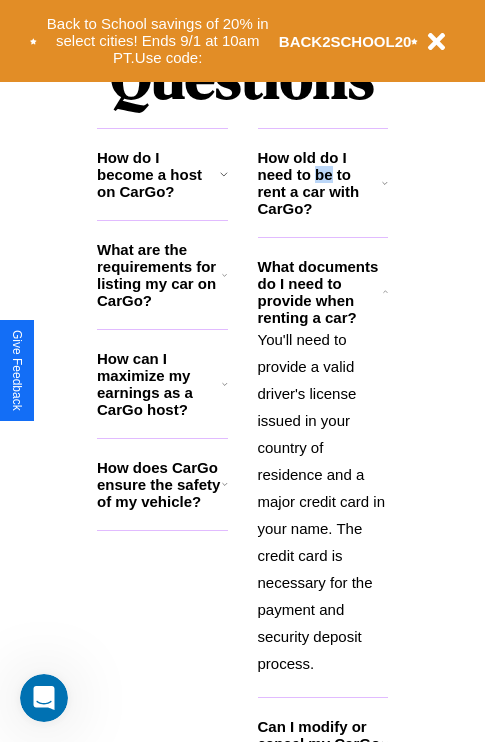 scroll, scrollTop: 2613, scrollLeft: 0, axis: vertical 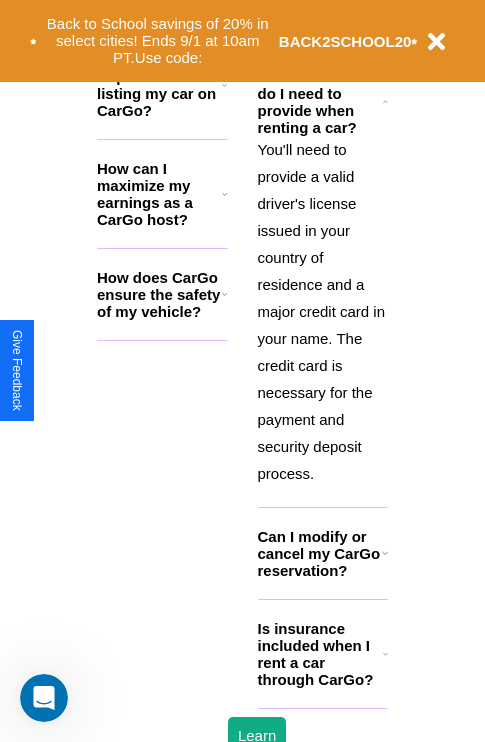 click on "Is insurance included when I rent a car through CarGo?" at bounding box center [320, 654] 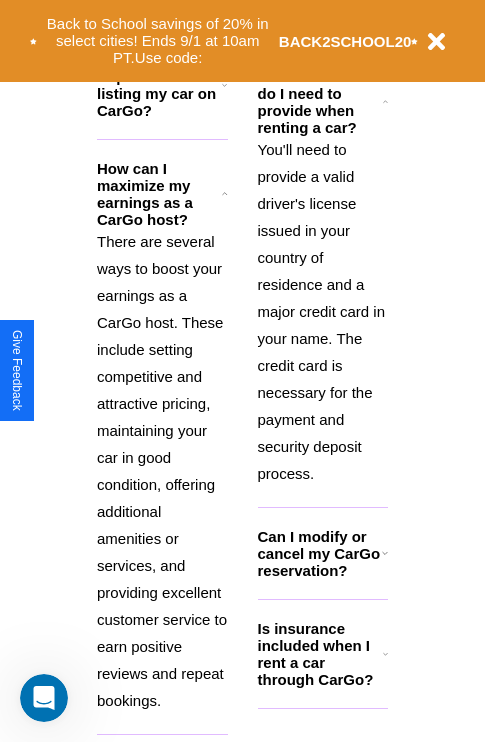 click on "What are the requirements for listing my car on CarGo?" at bounding box center (159, 85) 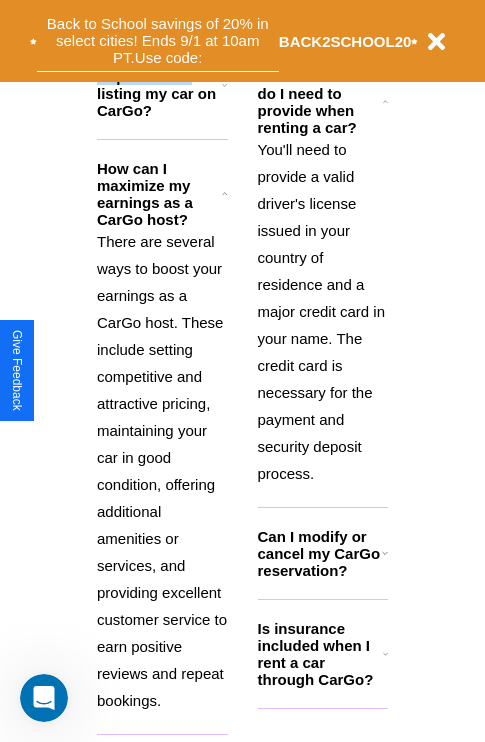 click on "Back to School savings of 20% in select cities! Ends 9/1 at 10am PT.  Use code:" at bounding box center (158, 41) 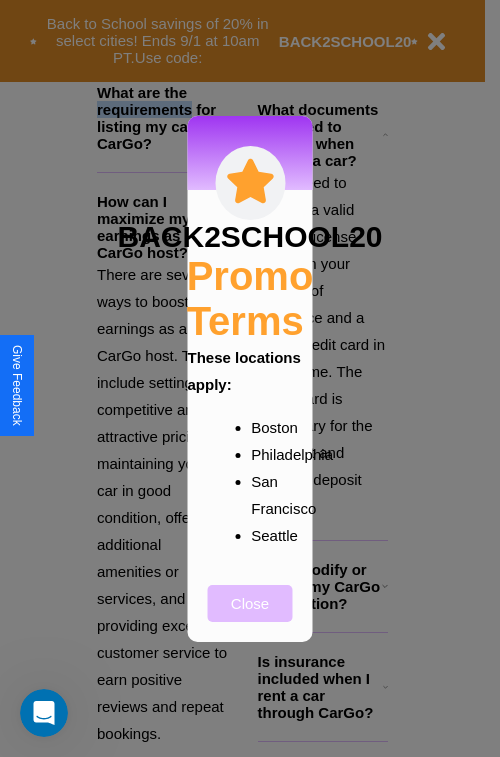 click on "Close" at bounding box center [250, 603] 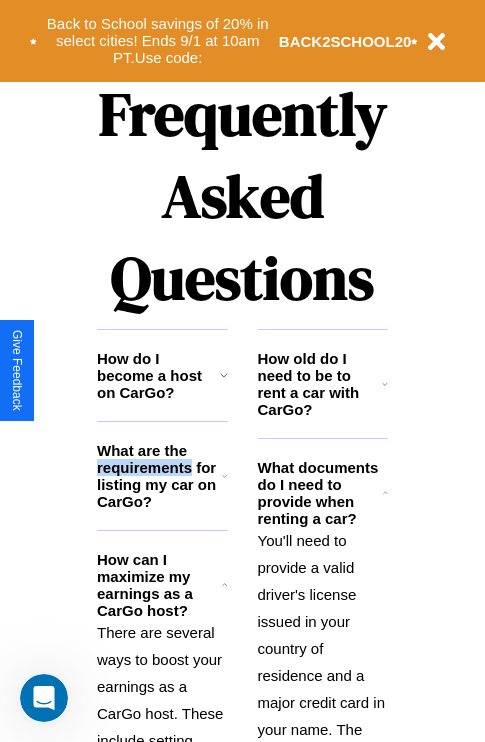 scroll, scrollTop: 308, scrollLeft: 0, axis: vertical 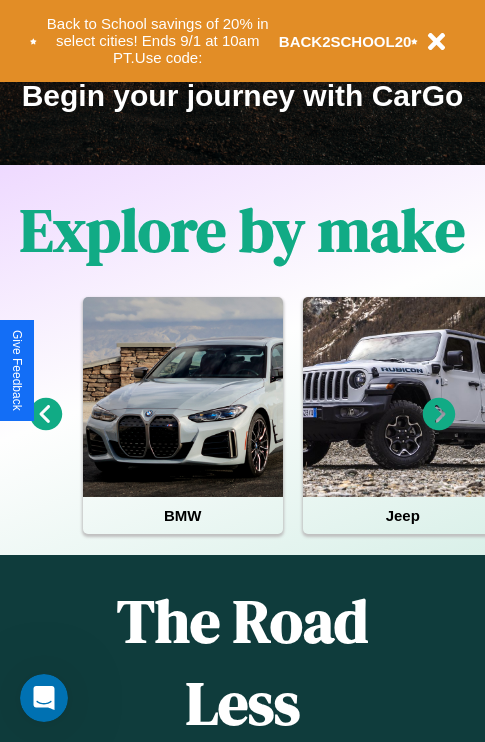 click 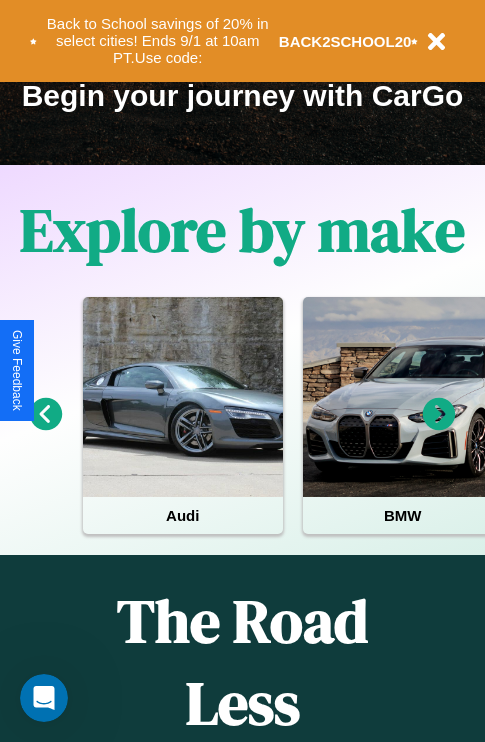click 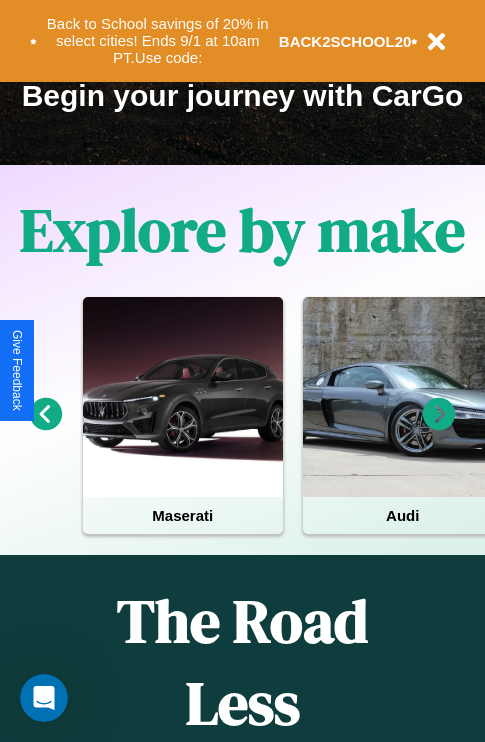 click 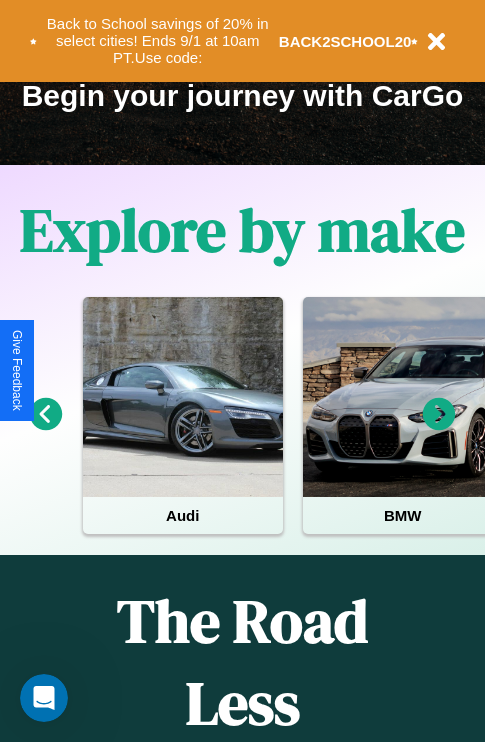 click 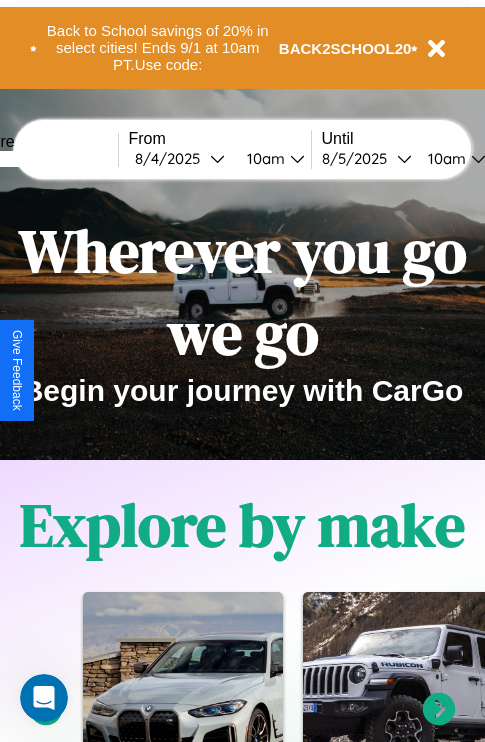 scroll, scrollTop: 0, scrollLeft: 0, axis: both 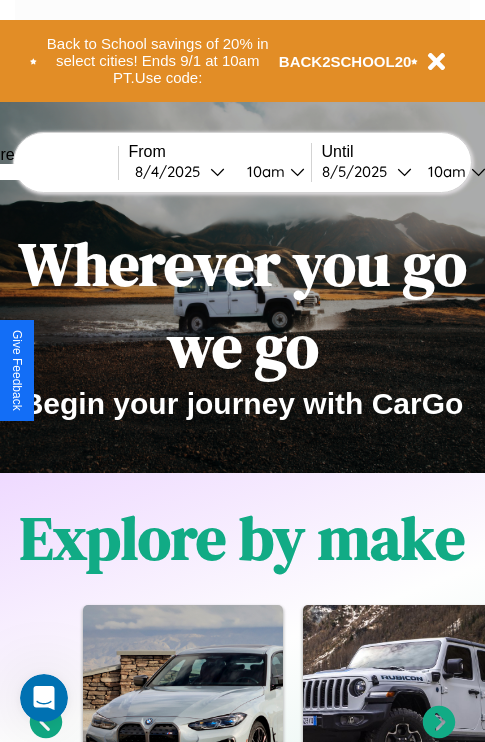 click at bounding box center [43, 172] 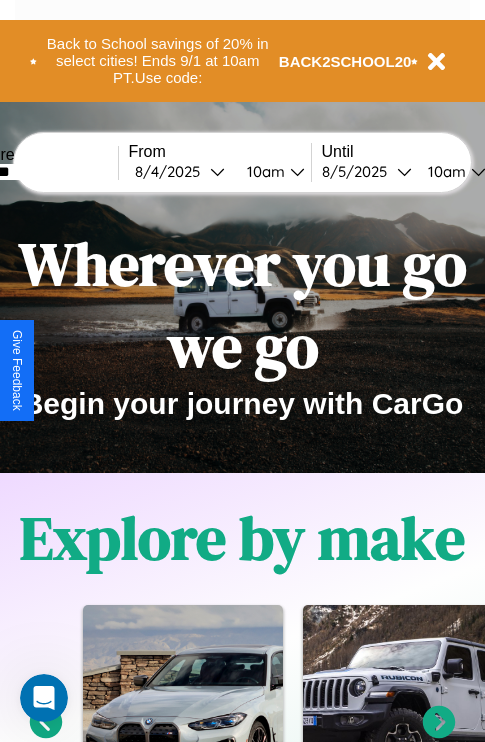 type on "*******" 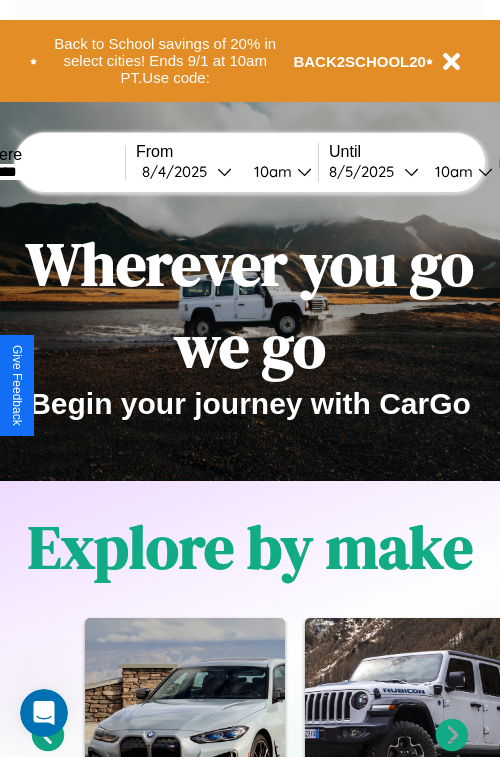 select on "*" 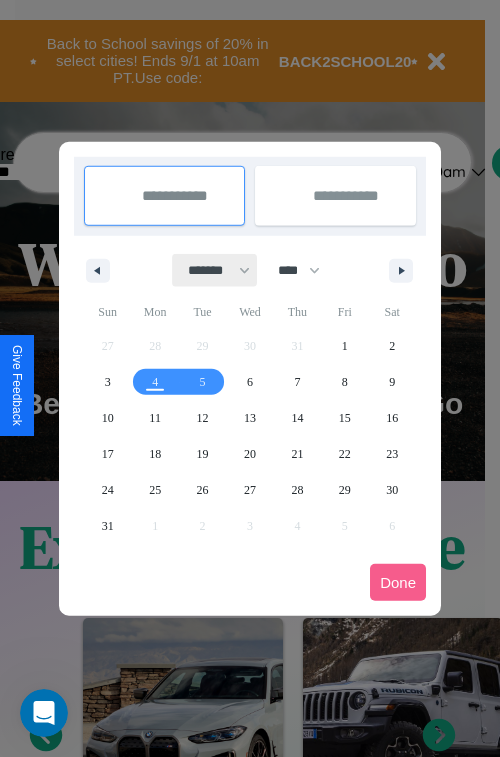 click on "******* ******** ***** ***** *** **** **** ****** ********* ******* ******** ********" at bounding box center (215, 270) 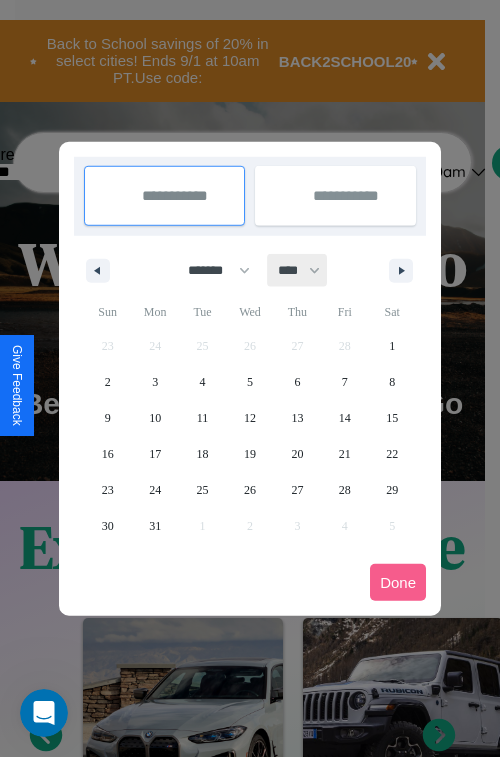 click on "**** **** **** **** **** **** **** **** **** **** **** **** **** **** **** **** **** **** **** **** **** **** **** **** **** **** **** **** **** **** **** **** **** **** **** **** **** **** **** **** **** **** **** **** **** **** **** **** **** **** **** **** **** **** **** **** **** **** **** **** **** **** **** **** **** **** **** **** **** **** **** **** **** **** **** **** **** **** **** **** **** **** **** **** **** **** **** **** **** **** **** **** **** **** **** **** **** **** **** **** **** **** **** **** **** **** **** **** **** **** **** **** **** **** **** **** **** **** **** **** ****" at bounding box center [298, 270] 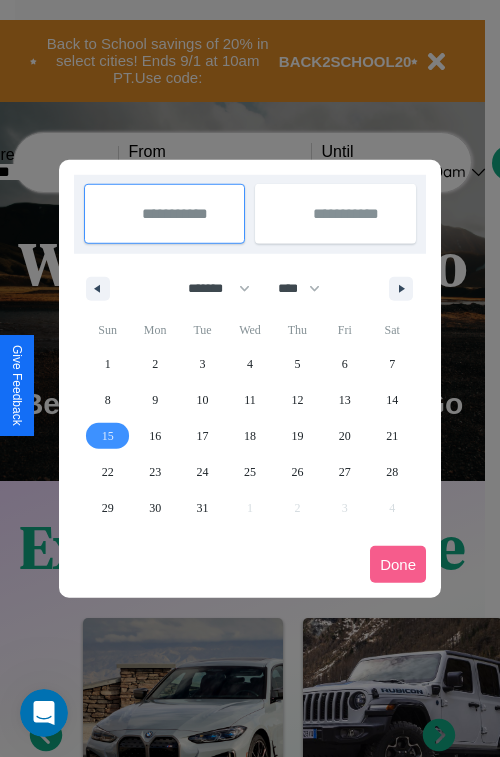 click on "15" at bounding box center [108, 436] 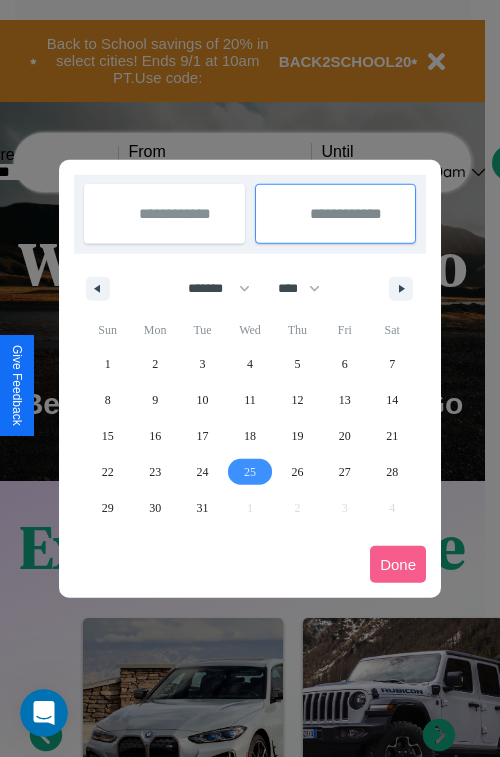 click on "25" at bounding box center [250, 472] 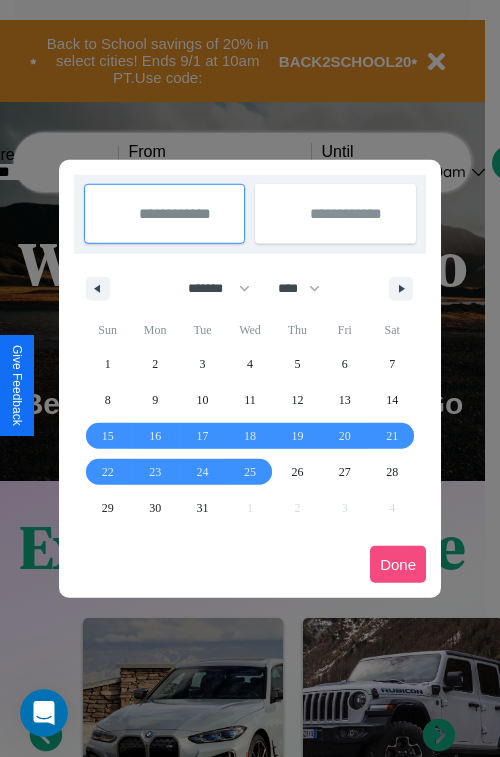 click on "Done" at bounding box center (398, 564) 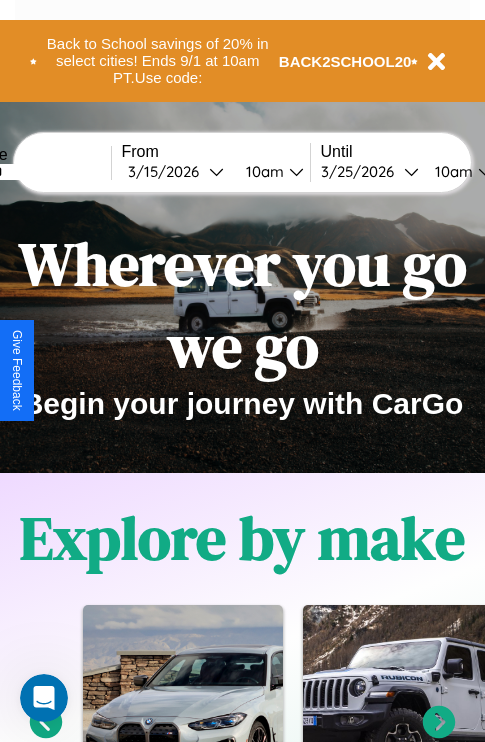 scroll, scrollTop: 0, scrollLeft: 75, axis: horizontal 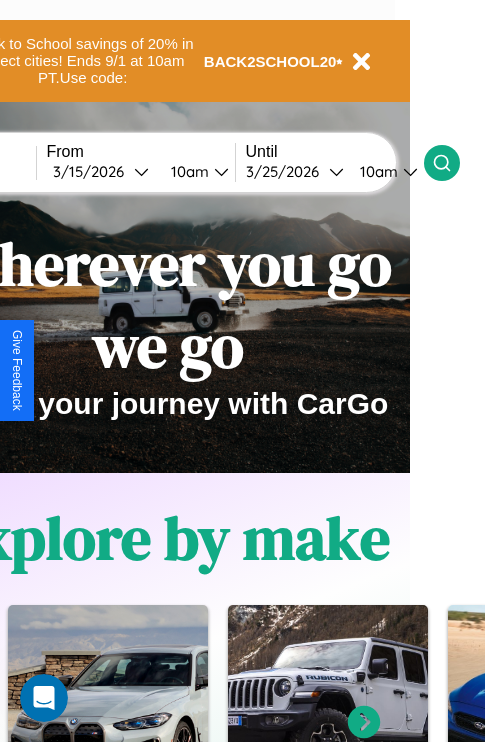 click 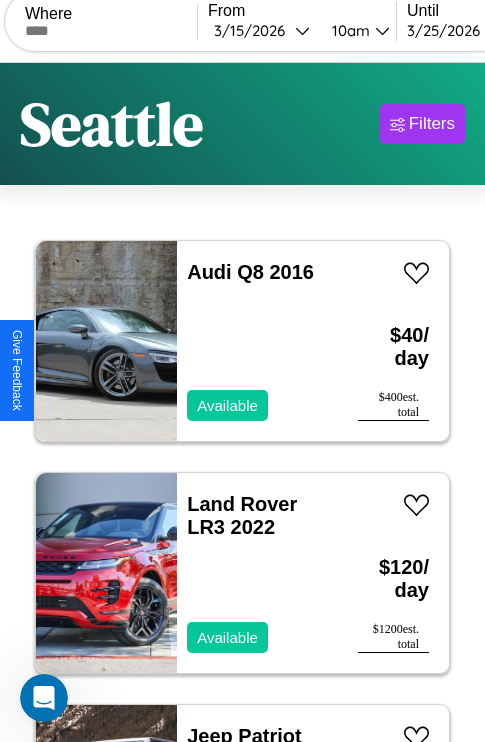 scroll, scrollTop: 89, scrollLeft: 0, axis: vertical 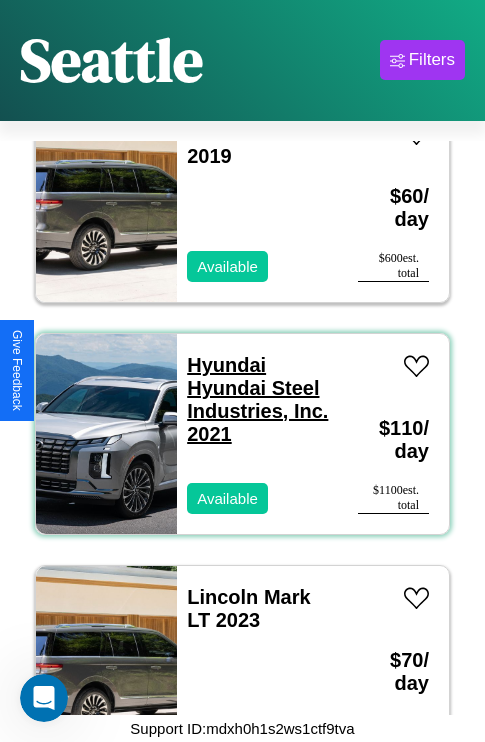 click on "Hyundai   Hyundai Steel Industries, Inc.   2021" at bounding box center [257, 399] 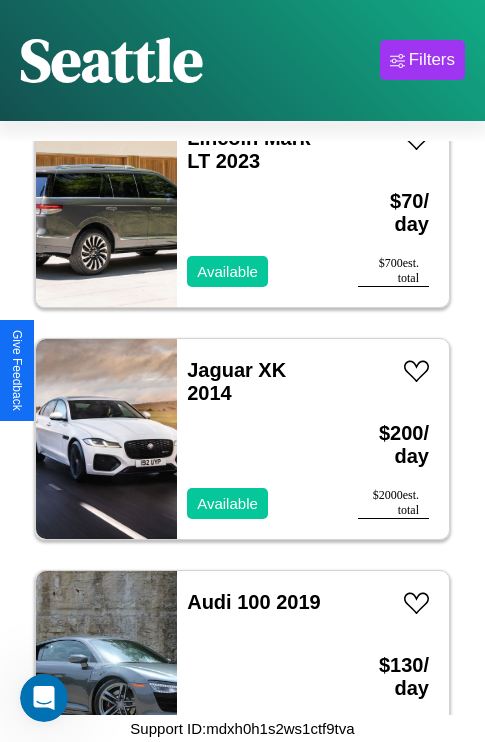 scroll, scrollTop: 4483, scrollLeft: 0, axis: vertical 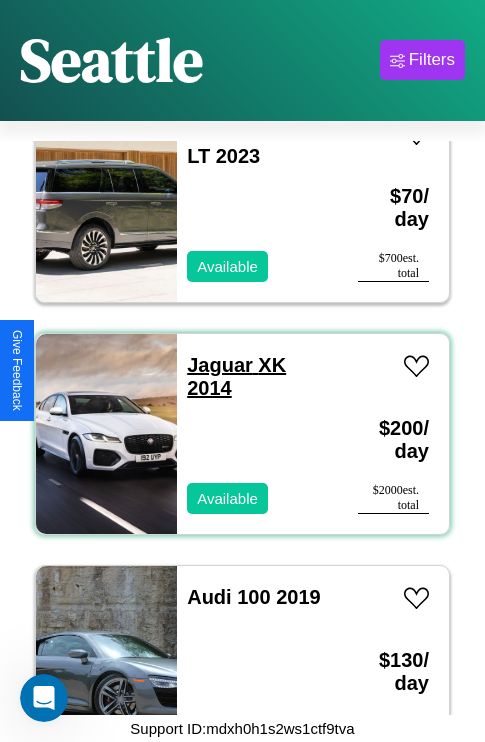 click on "Jaguar   XK   2014" at bounding box center (236, 376) 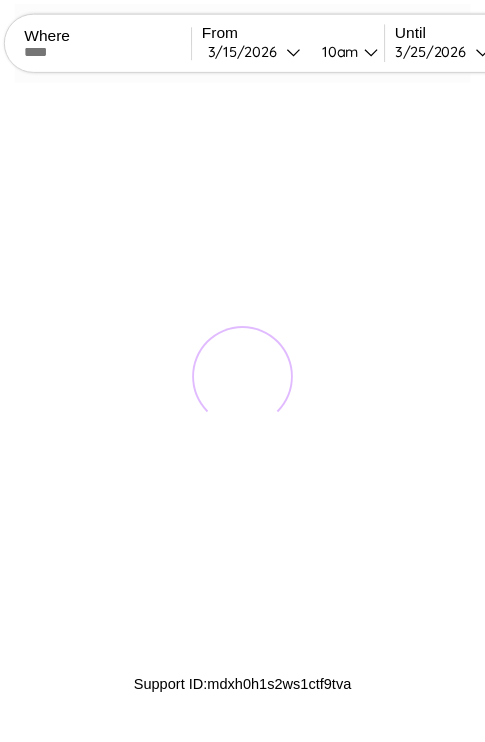 scroll, scrollTop: 0, scrollLeft: 0, axis: both 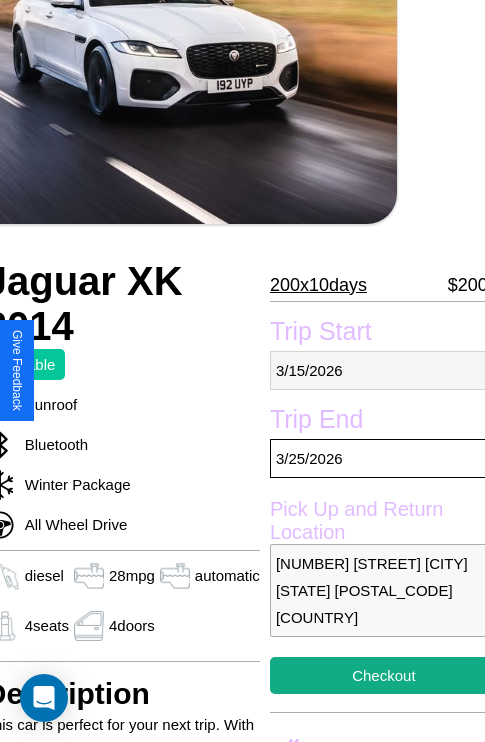 click on "3 / 15 / 2026" at bounding box center [384, 370] 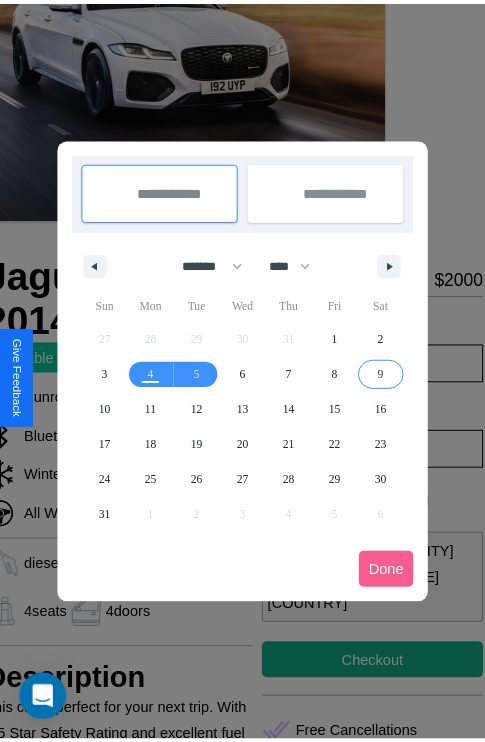 scroll, scrollTop: 0, scrollLeft: 88, axis: horizontal 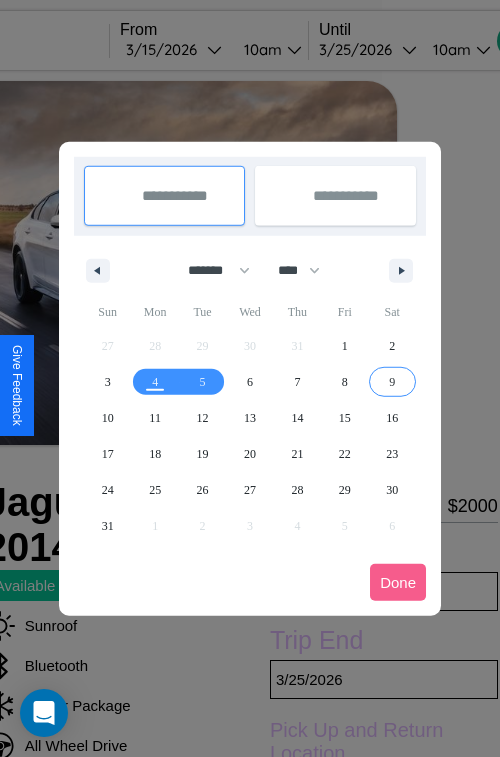 click at bounding box center (250, 378) 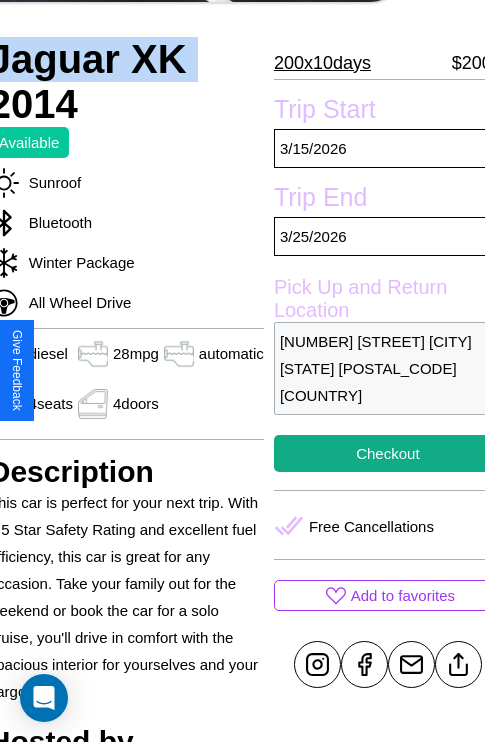 scroll, scrollTop: 526, scrollLeft: 88, axis: both 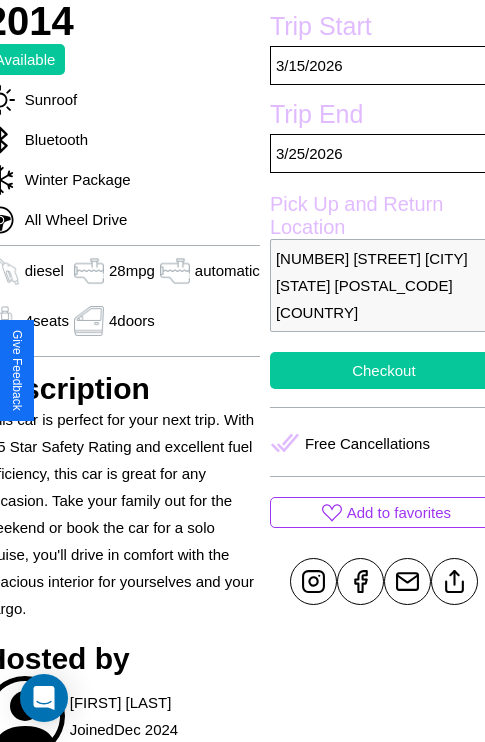 click on "Checkout" at bounding box center [384, 370] 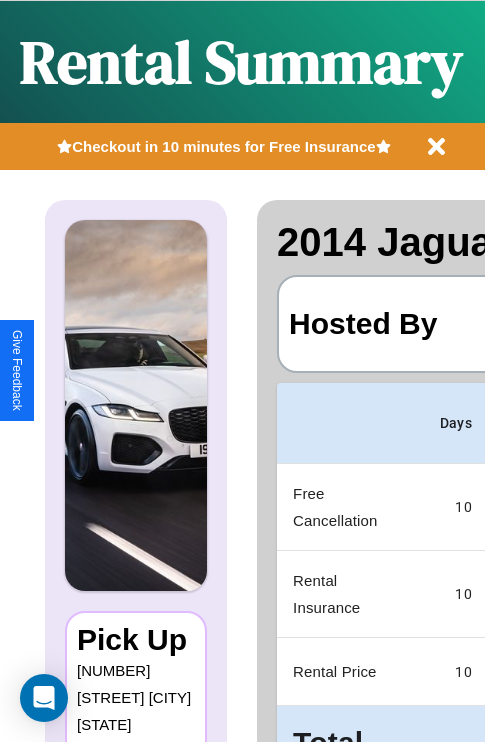 scroll, scrollTop: 0, scrollLeft: 387, axis: horizontal 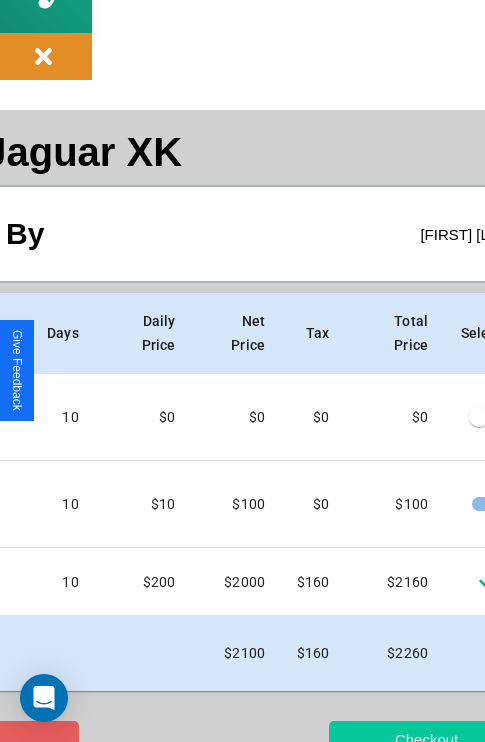click on "Checkout" at bounding box center [426, 739] 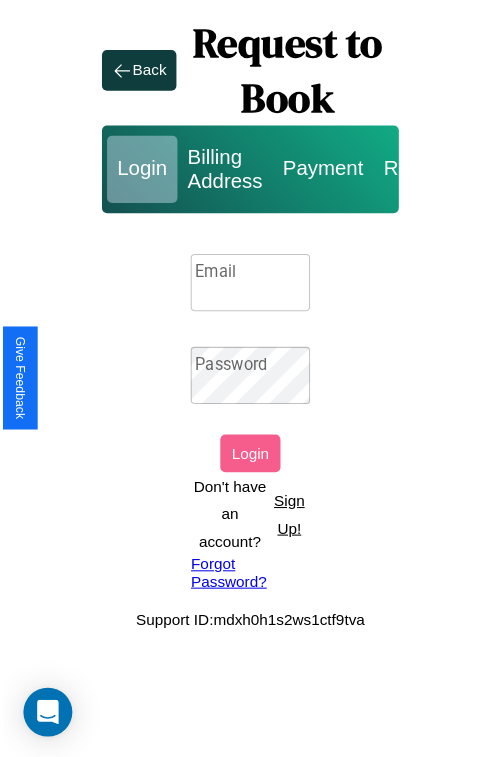 scroll, scrollTop: 0, scrollLeft: 0, axis: both 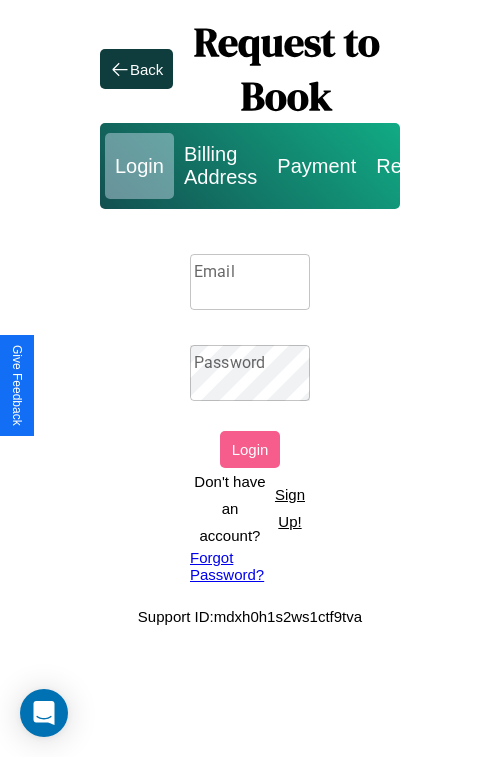 click on "Sign Up!" at bounding box center (290, 508) 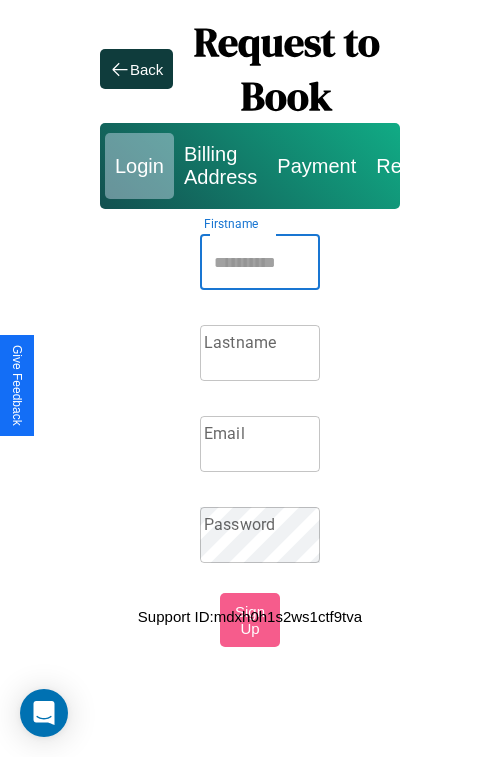 click on "Firstname" at bounding box center (260, 262) 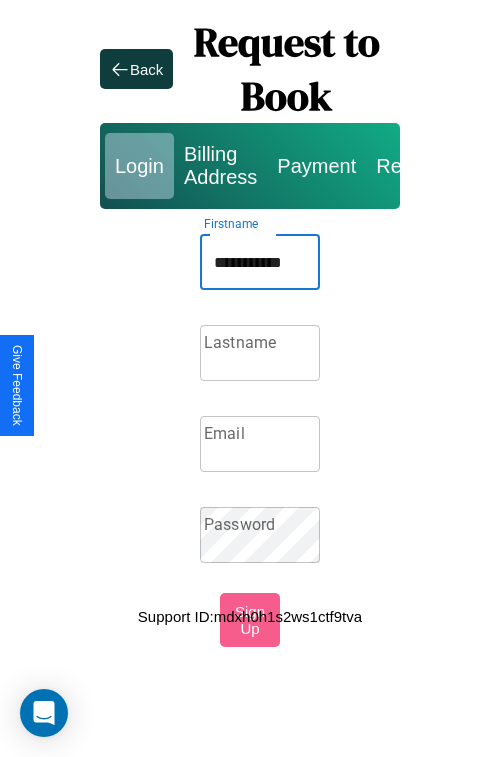 type on "**********" 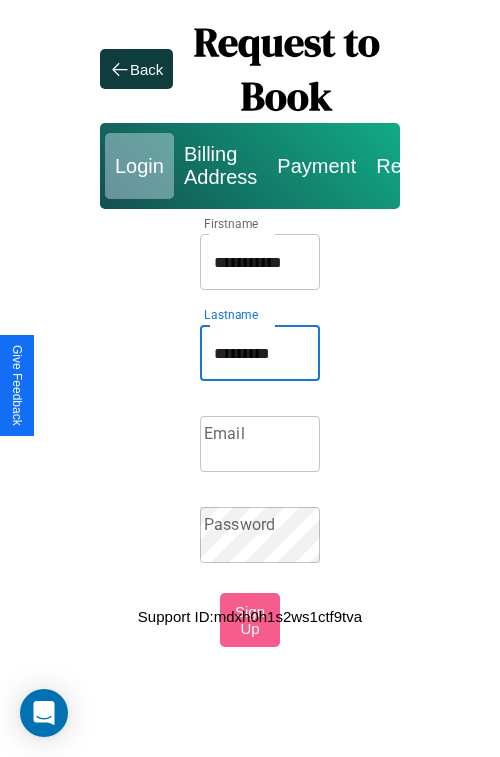 type on "*********" 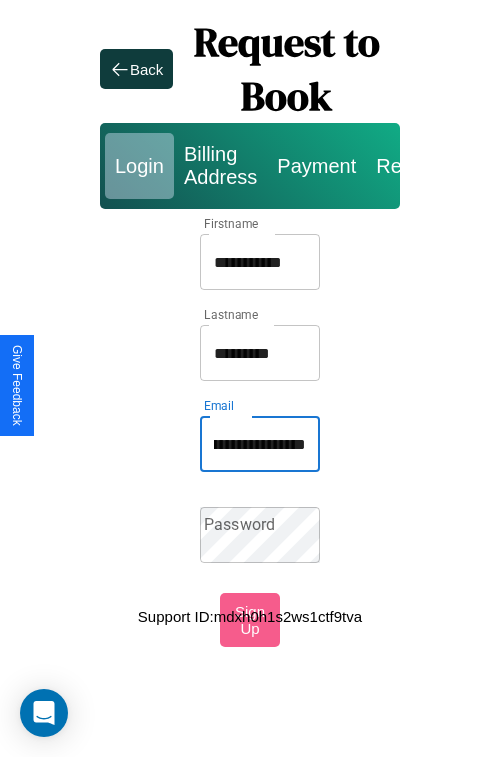 scroll, scrollTop: 0, scrollLeft: 138, axis: horizontal 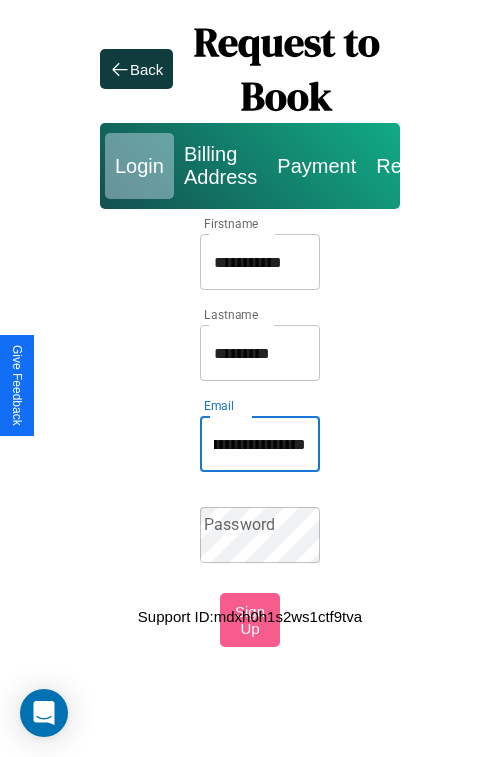 type on "**********" 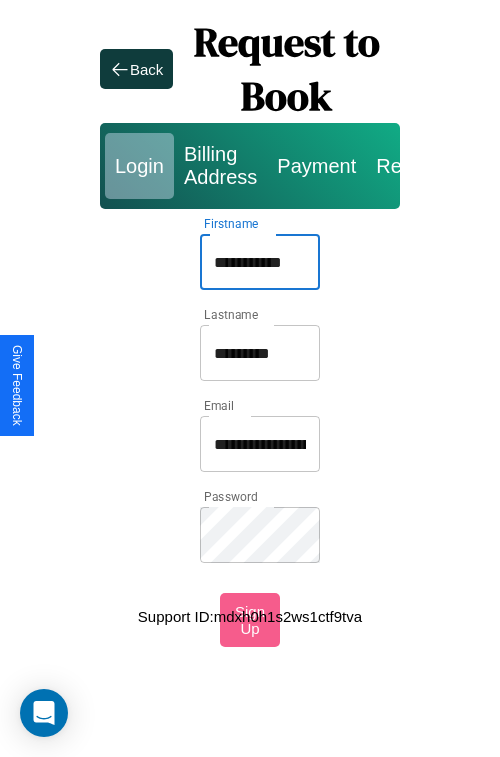 click on "**********" at bounding box center (260, 262) 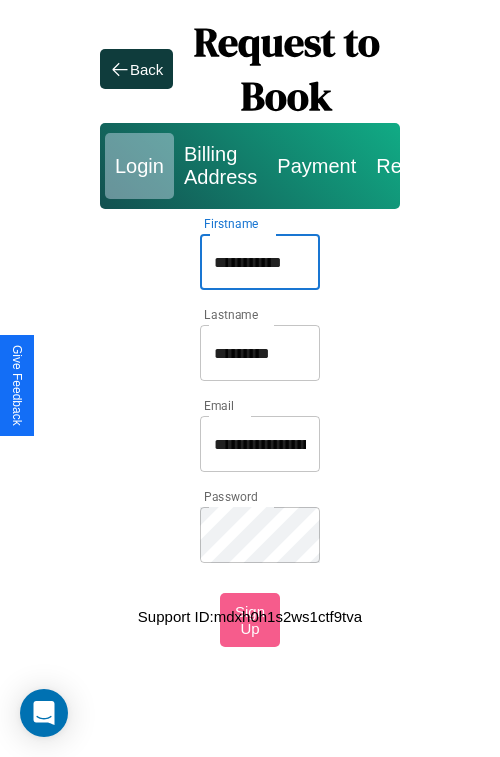 type on "**********" 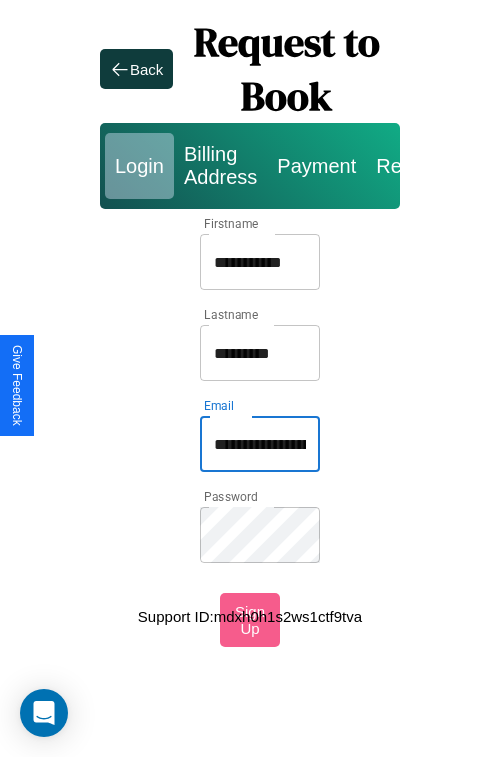 type on "**********" 